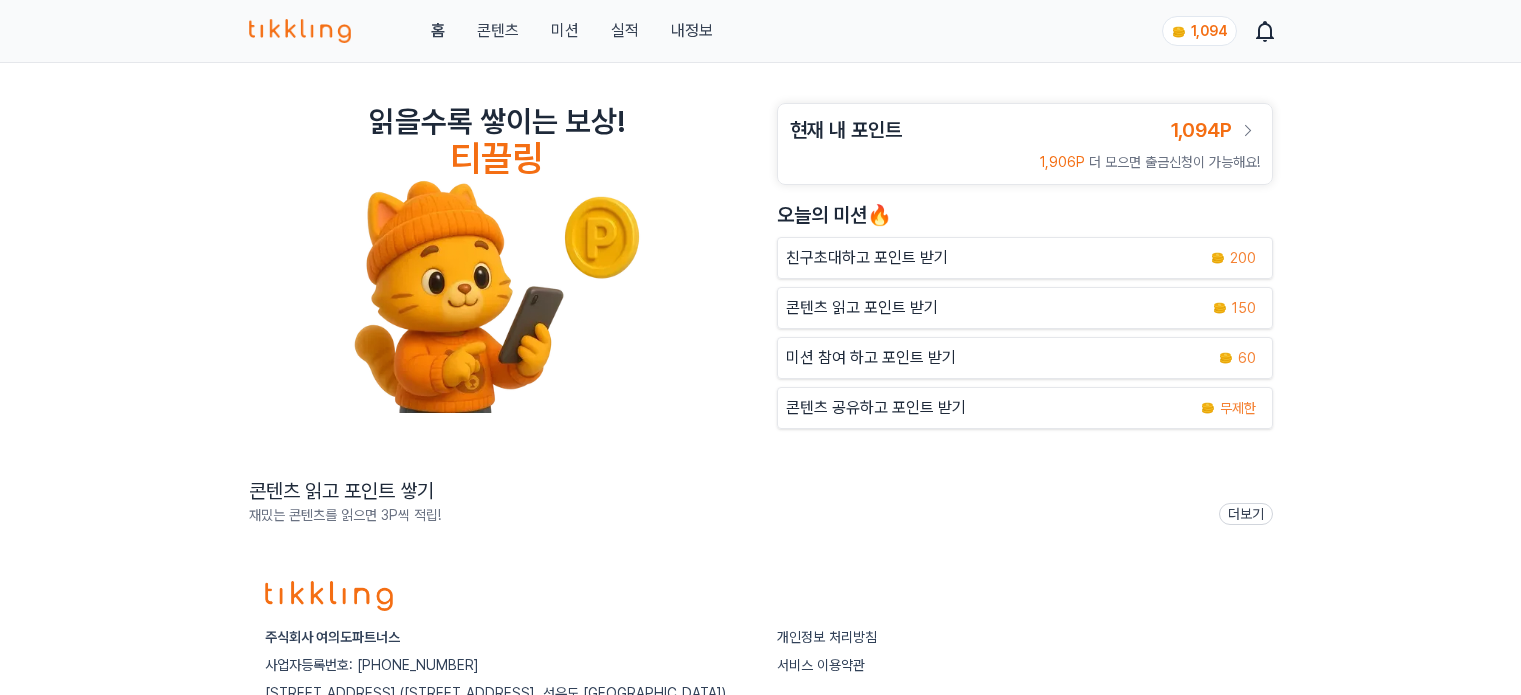 scroll, scrollTop: 0, scrollLeft: 0, axis: both 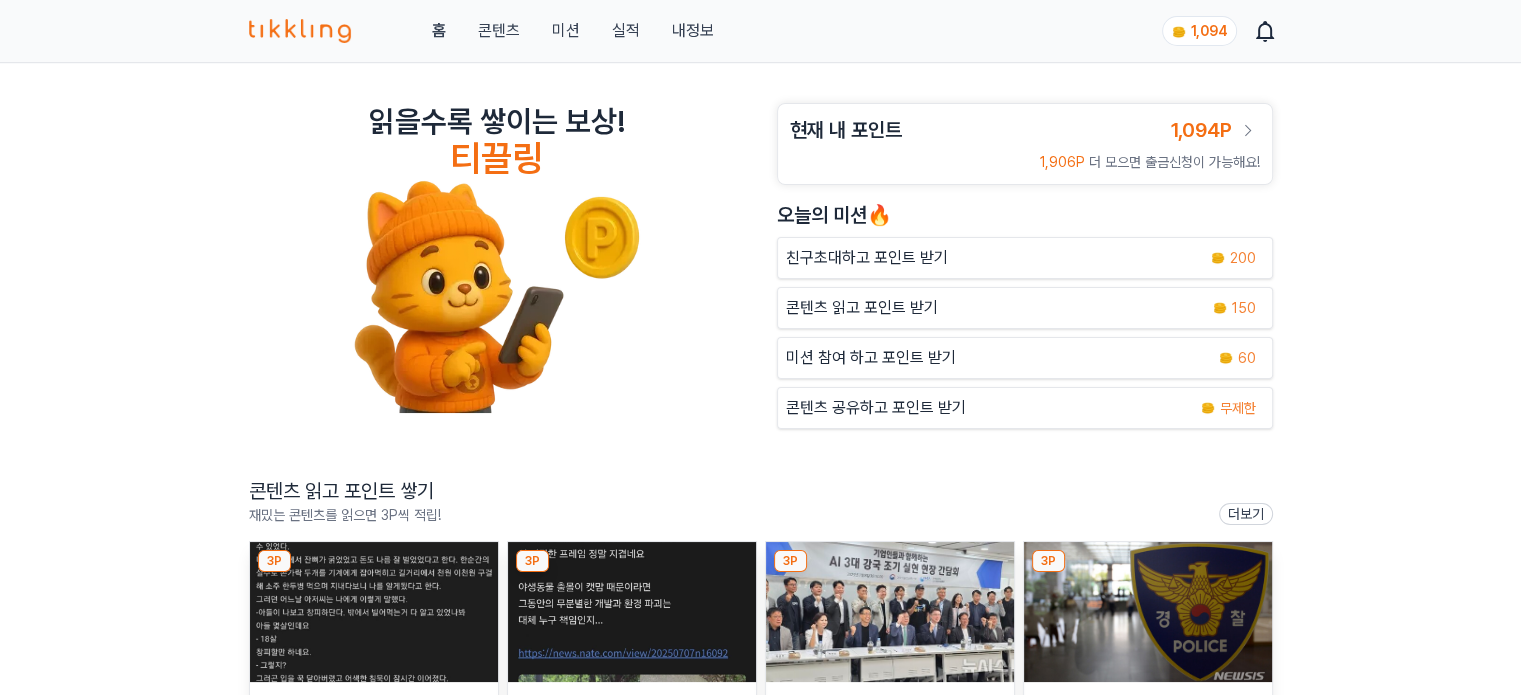 click on "미션" at bounding box center [565, 31] 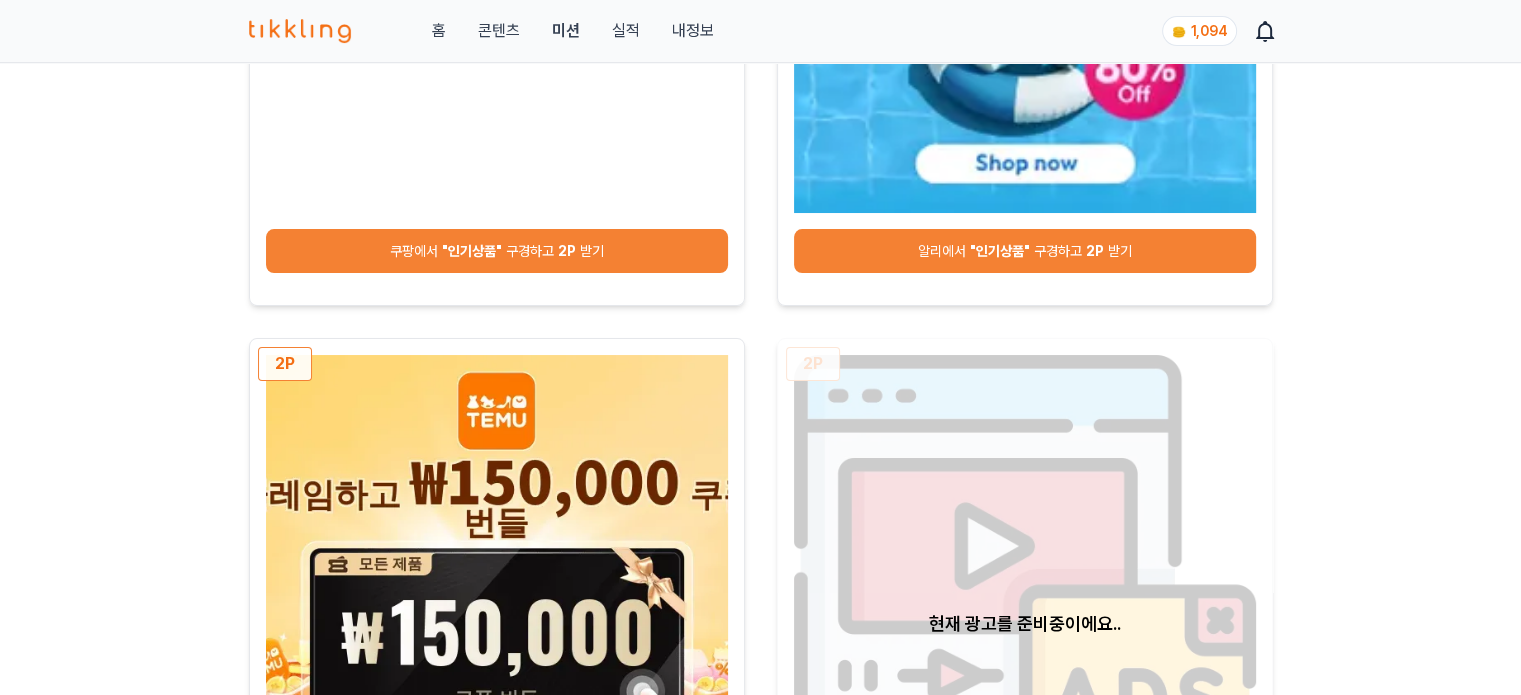 scroll, scrollTop: 600, scrollLeft: 0, axis: vertical 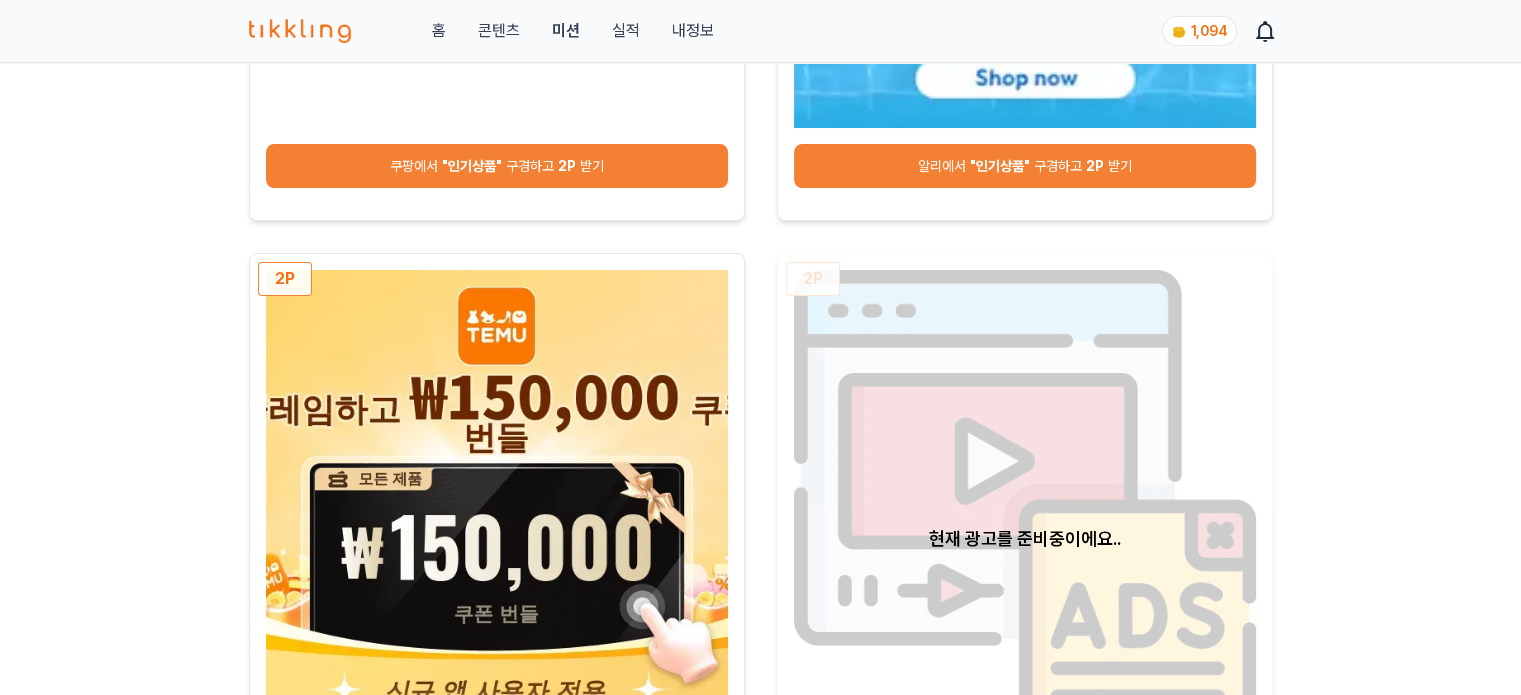 click on "쿠팡에서 "인기상품"  구경하고  2P  받기" at bounding box center [497, 166] 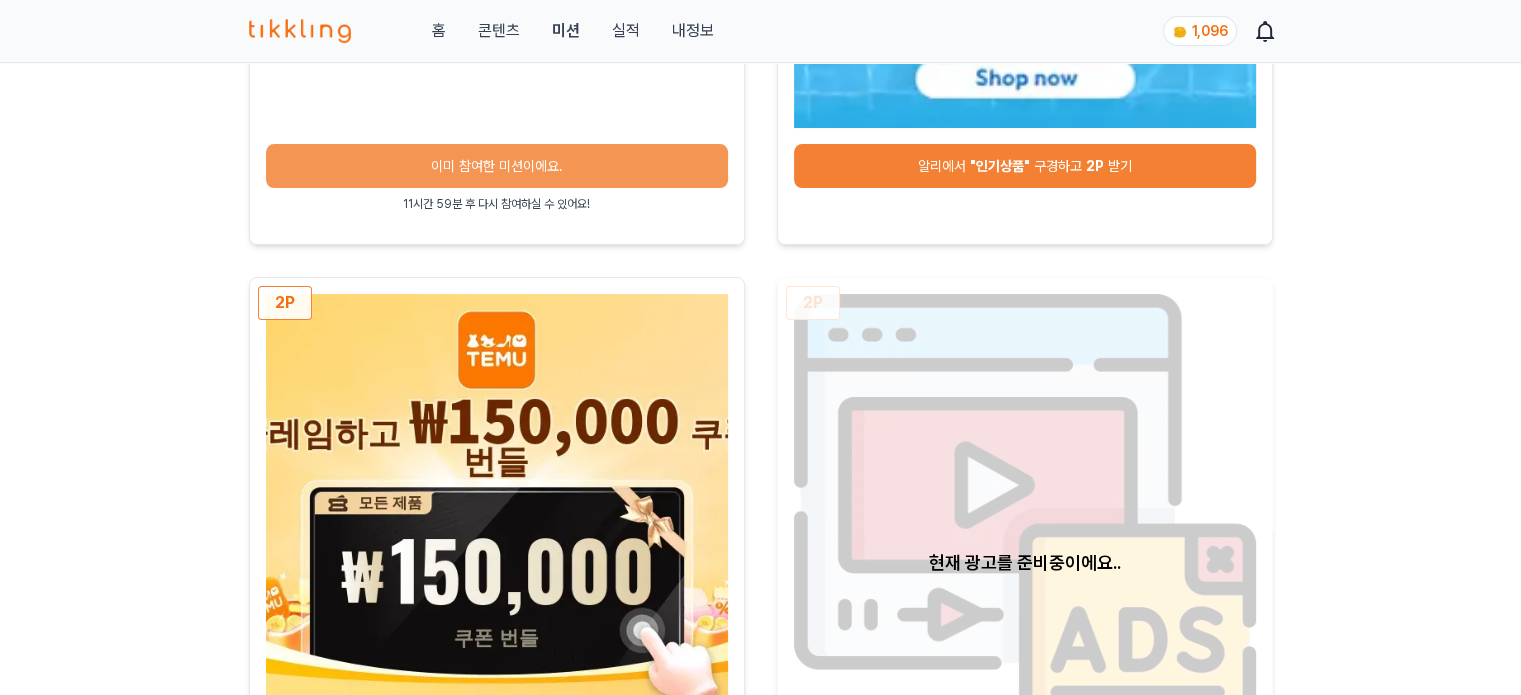 click on "알리에서 "인기상품"  구경하고  2P  받기" at bounding box center [1025, 166] 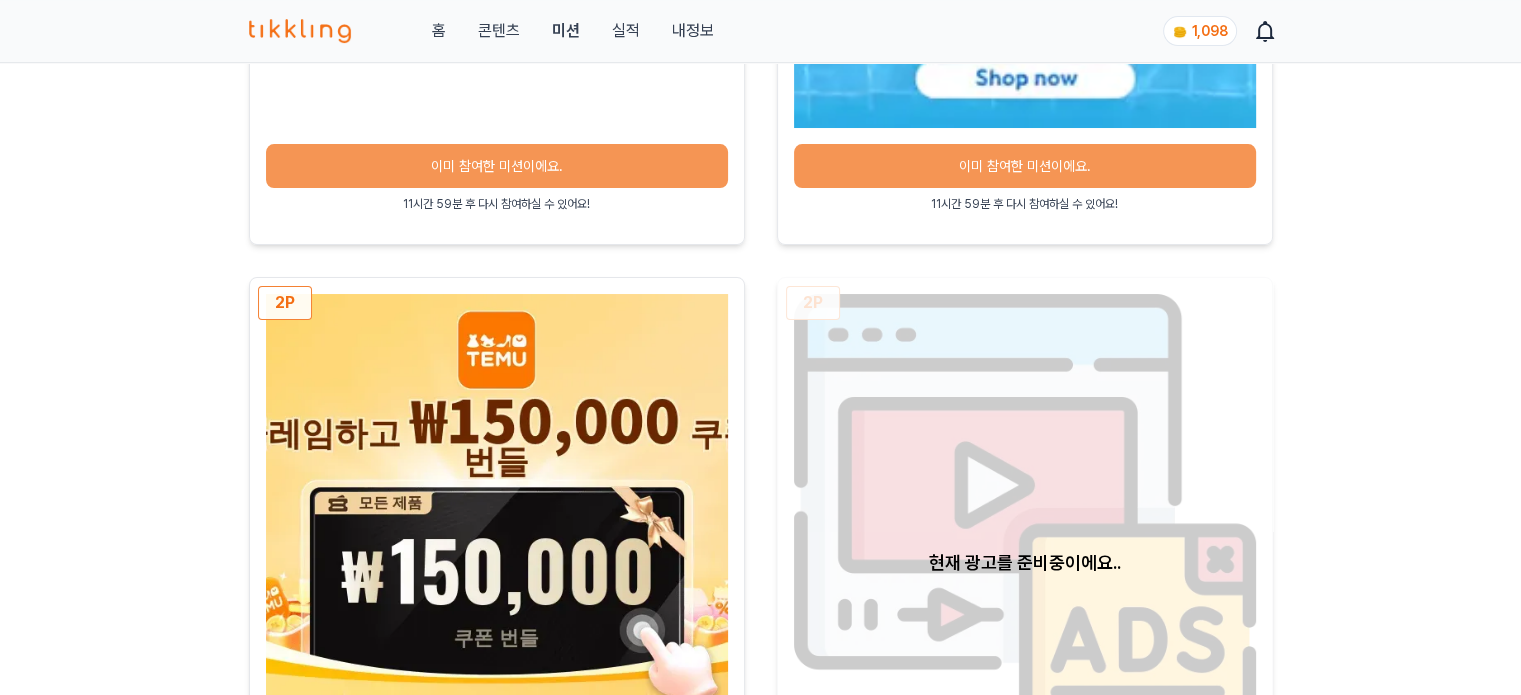 scroll, scrollTop: 1000, scrollLeft: 0, axis: vertical 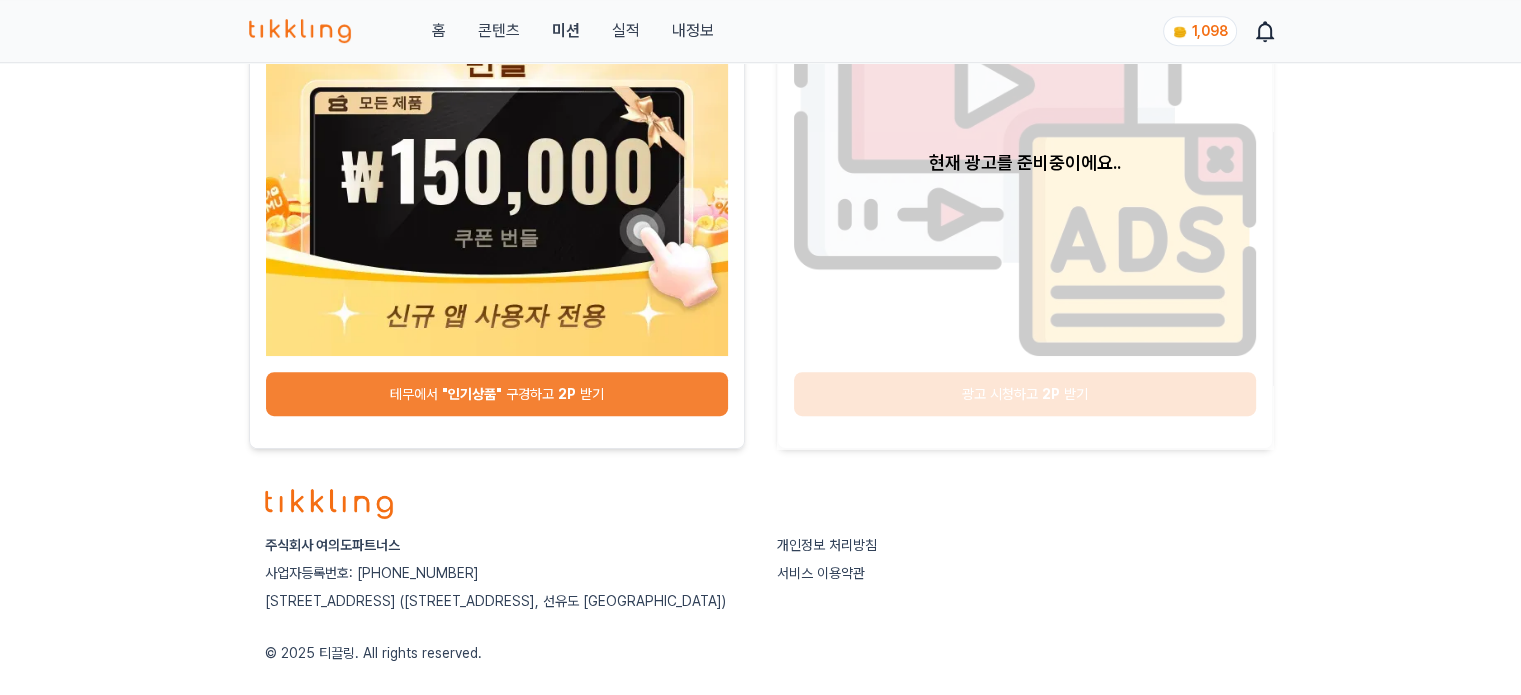 click on "테무에서 "인기상품"  구경하고  2P  받기" at bounding box center (497, 394) 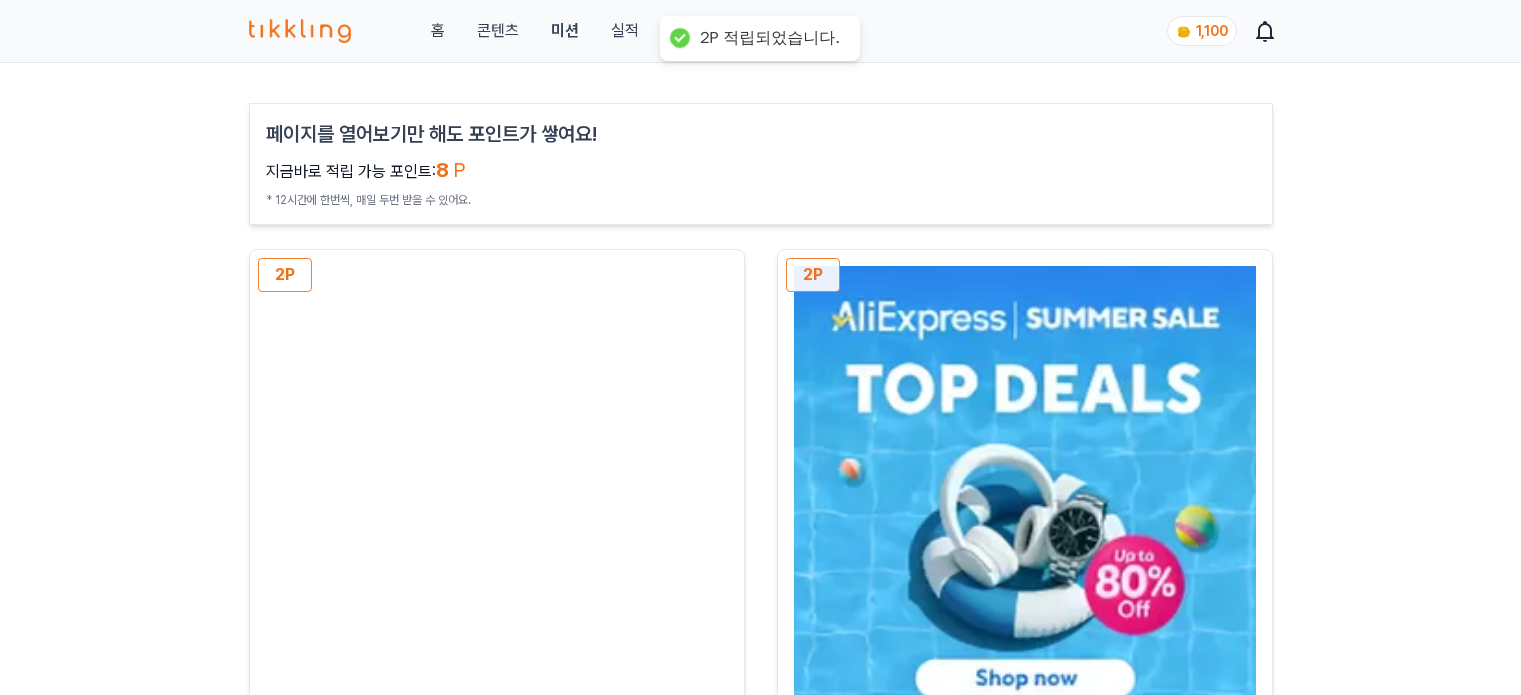 scroll, scrollTop: 1000, scrollLeft: 0, axis: vertical 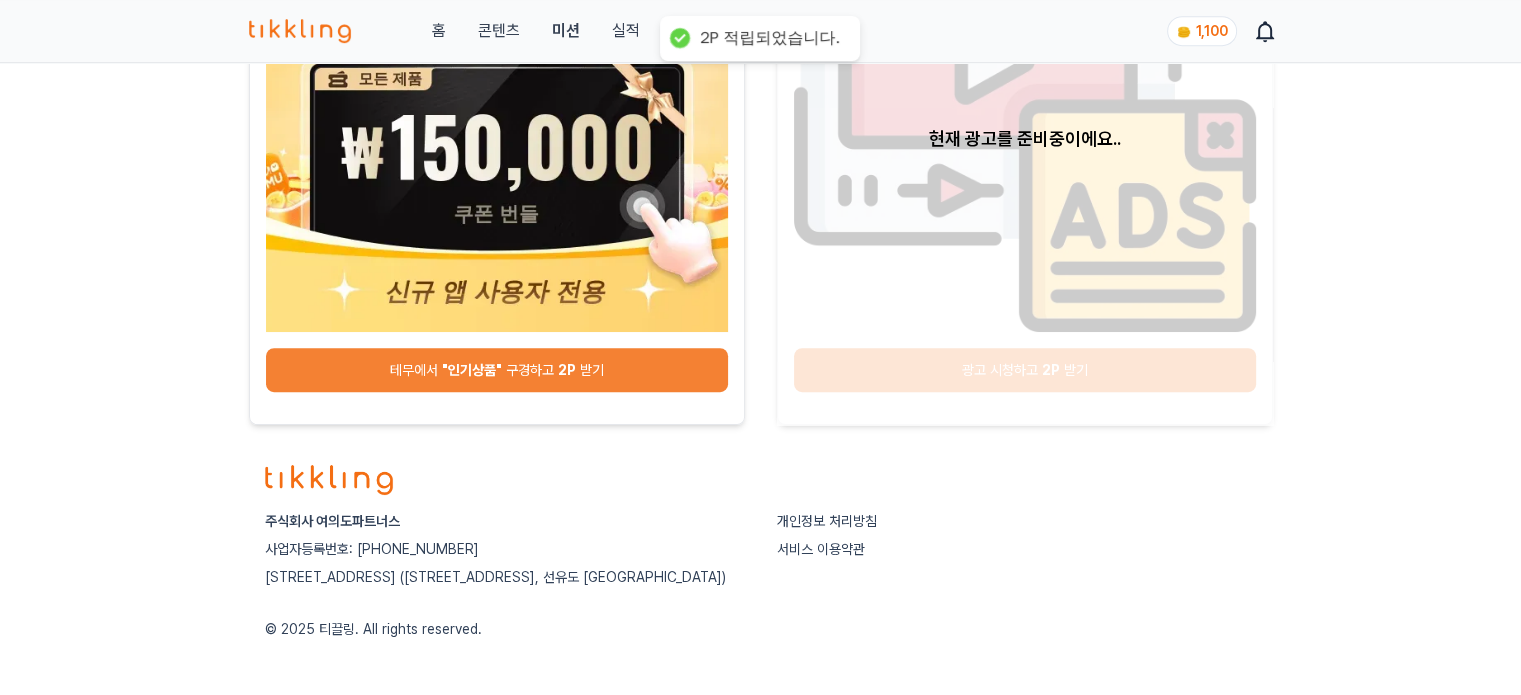 click on "콘텐츠" at bounding box center (498, 31) 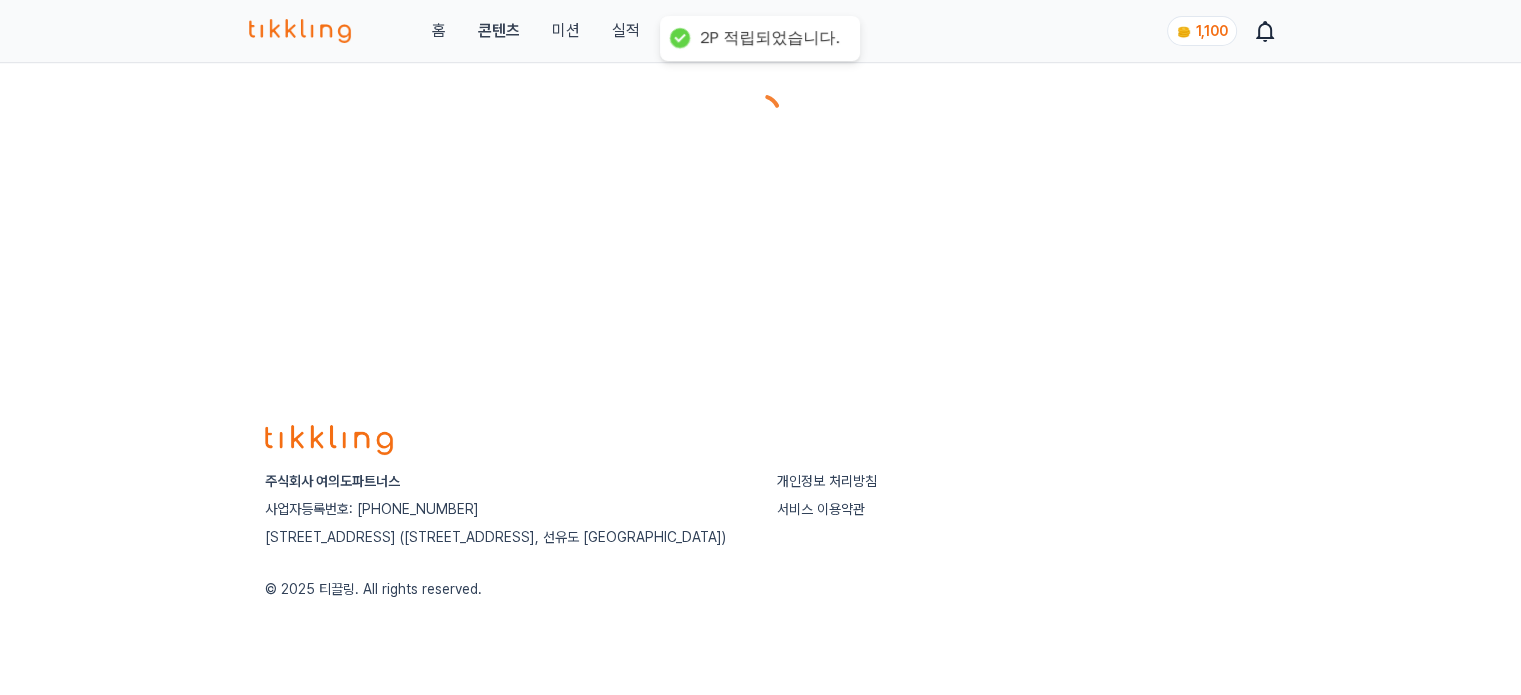 scroll, scrollTop: 0, scrollLeft: 0, axis: both 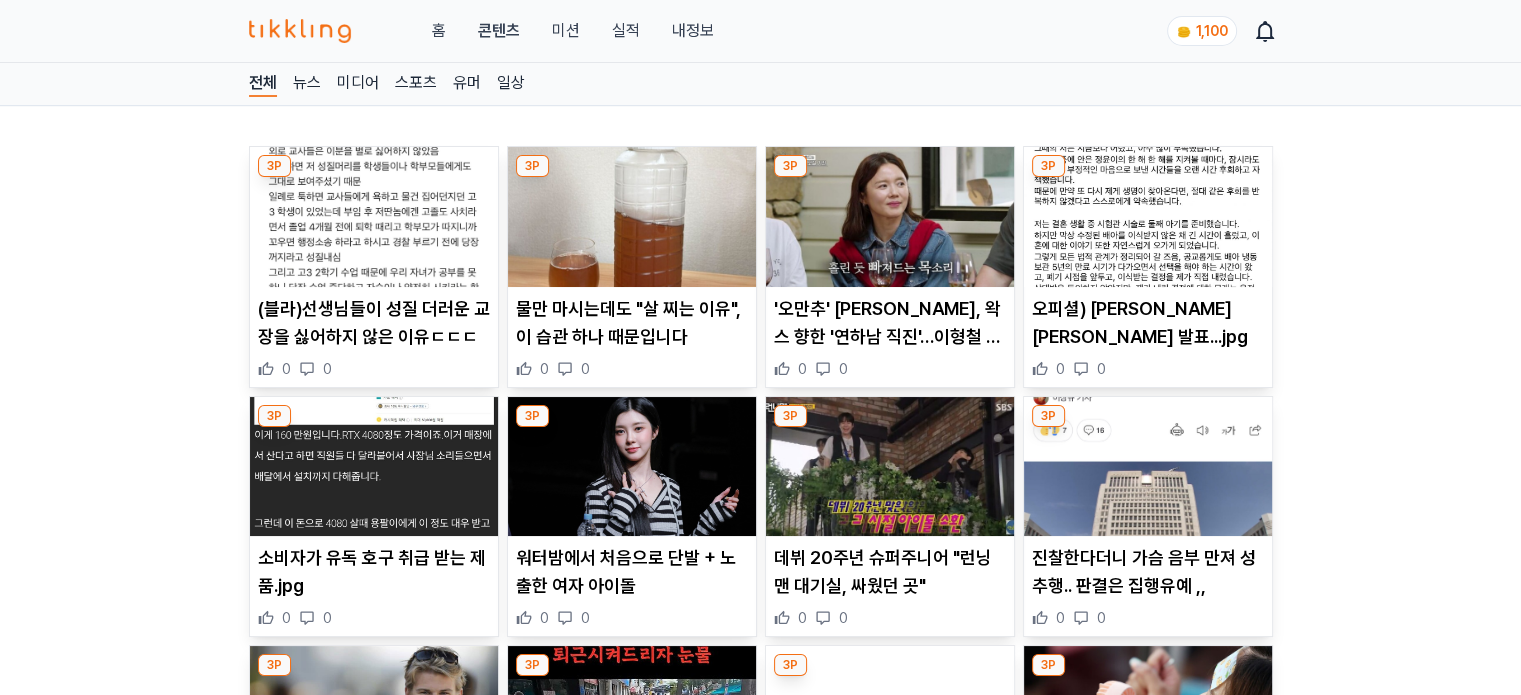 click at bounding box center [374, 217] 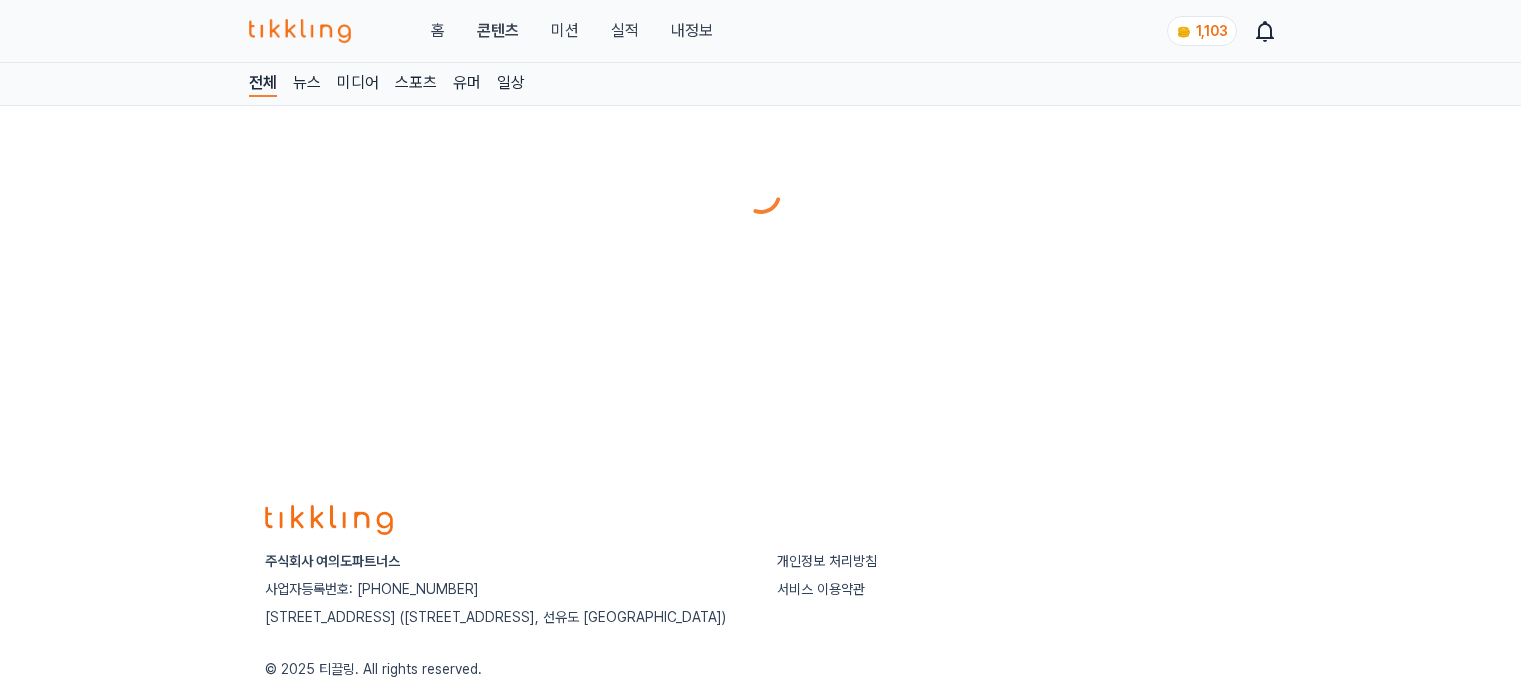 scroll, scrollTop: 0, scrollLeft: 0, axis: both 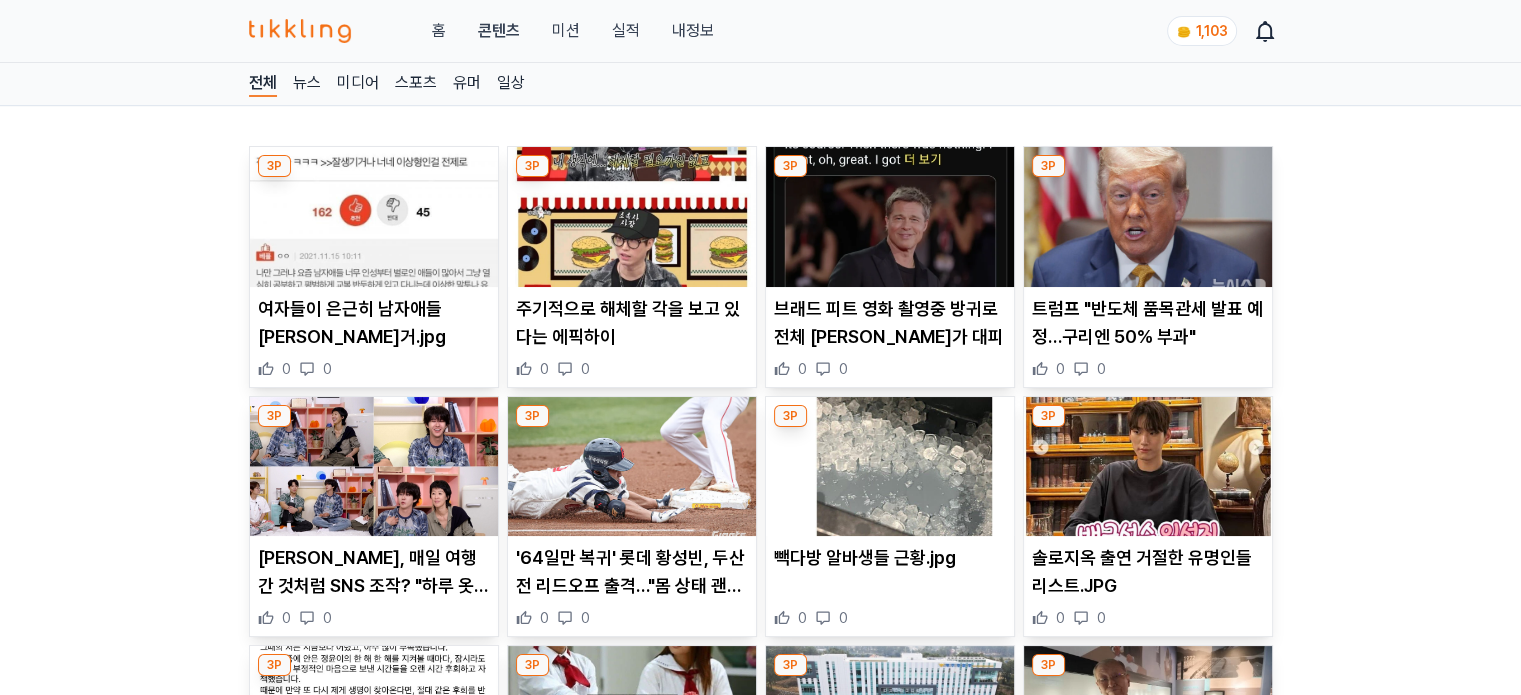 click at bounding box center (632, 217) 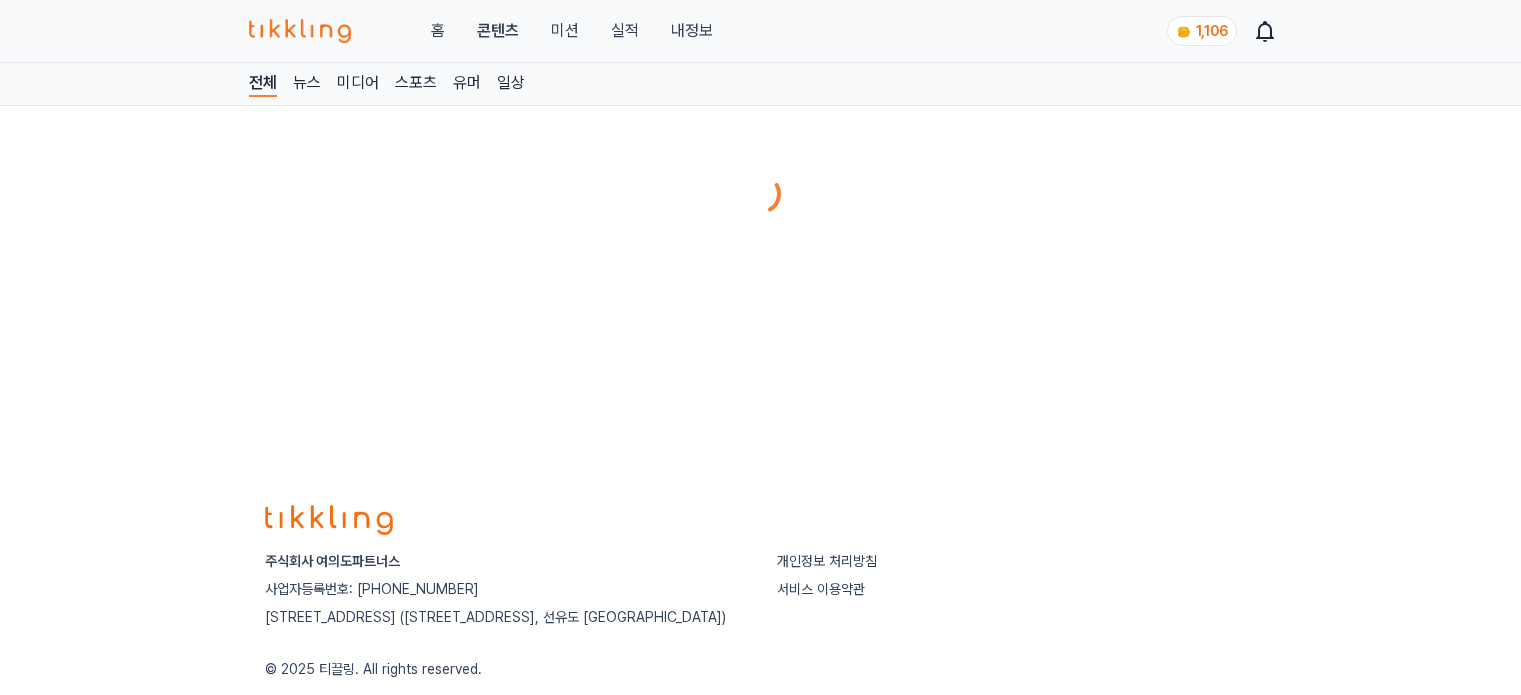 scroll, scrollTop: 0, scrollLeft: 0, axis: both 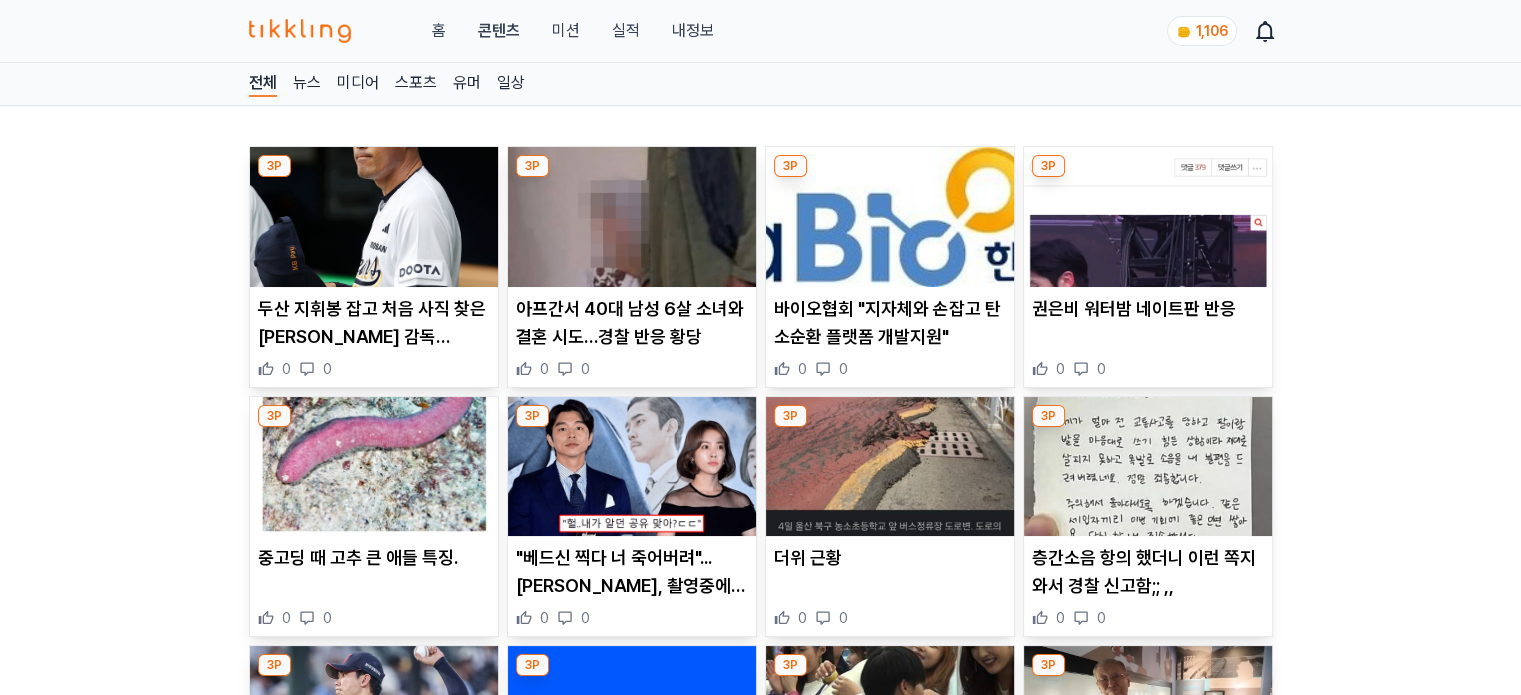 click at bounding box center (374, 217) 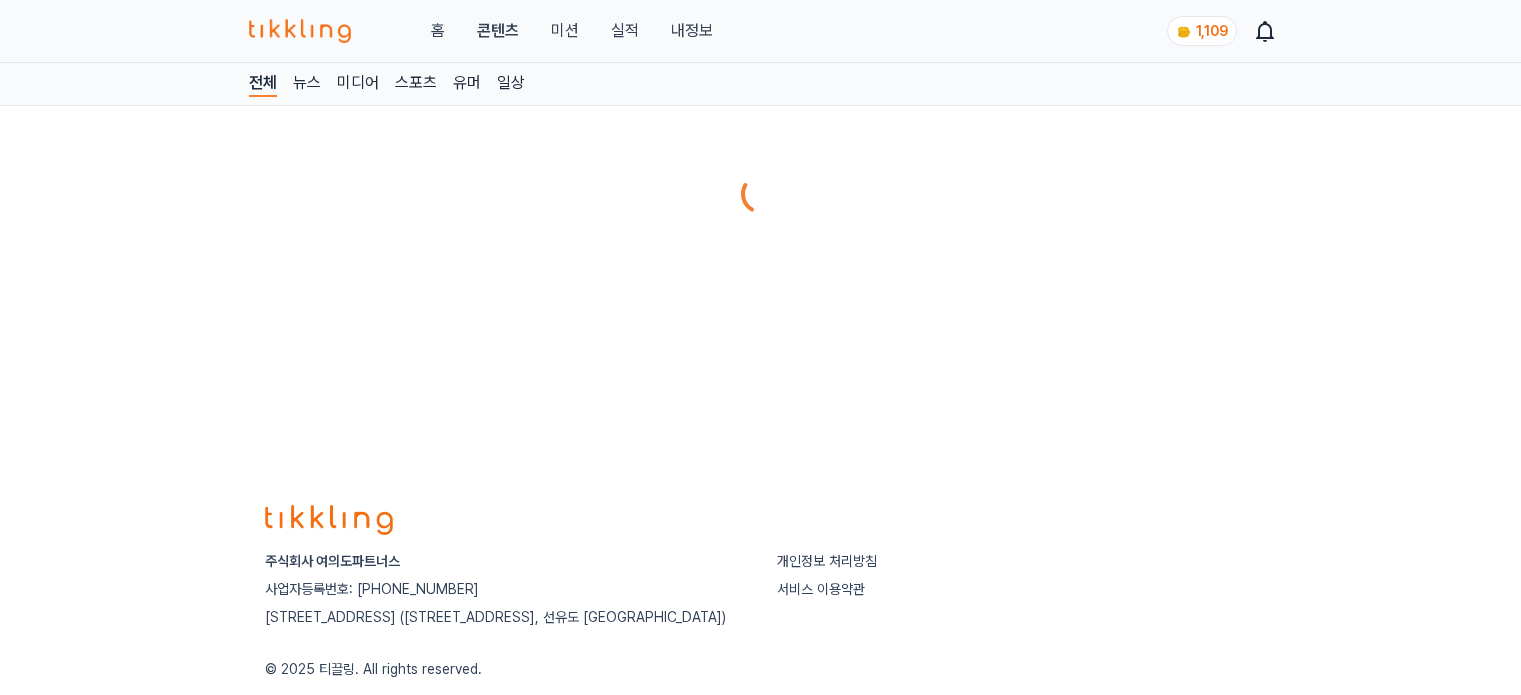 scroll, scrollTop: 0, scrollLeft: 0, axis: both 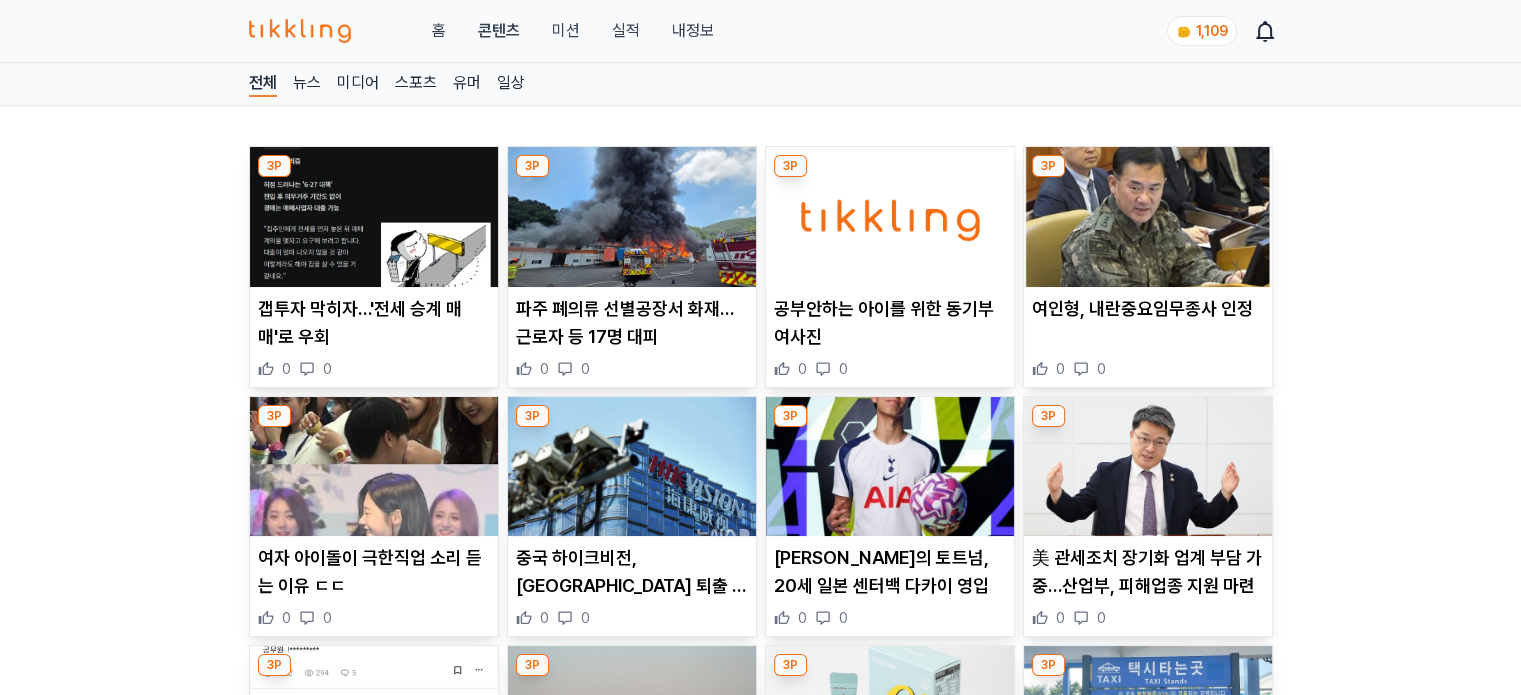 click at bounding box center [632, 217] 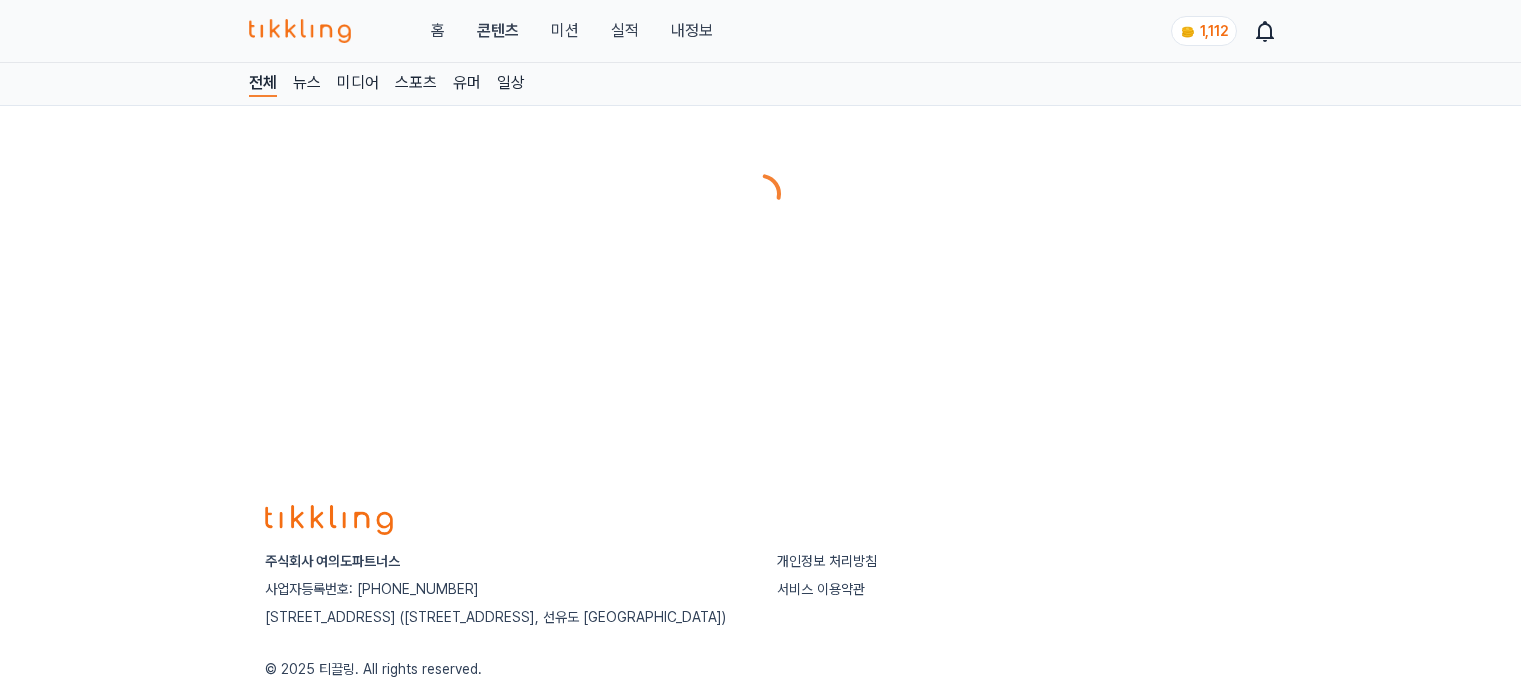 scroll, scrollTop: 0, scrollLeft: 0, axis: both 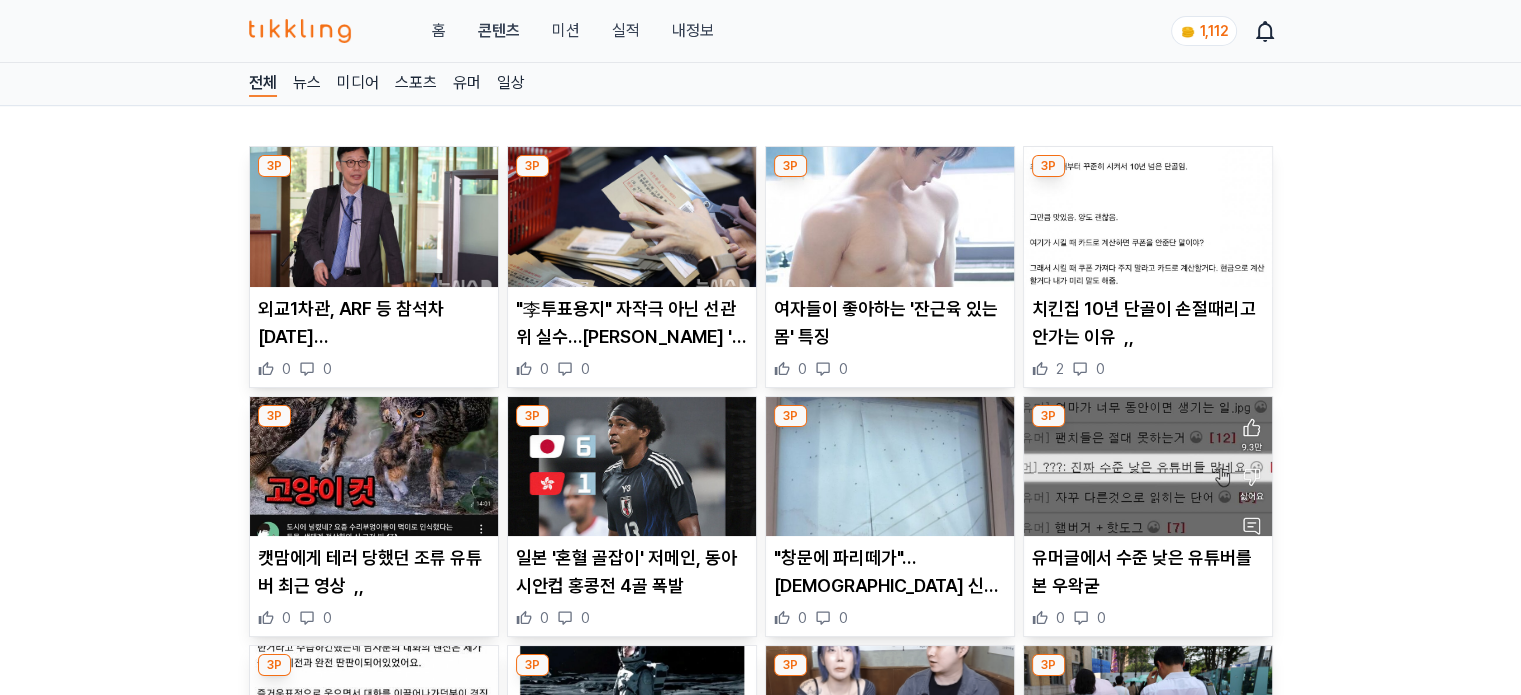 click at bounding box center (632, 217) 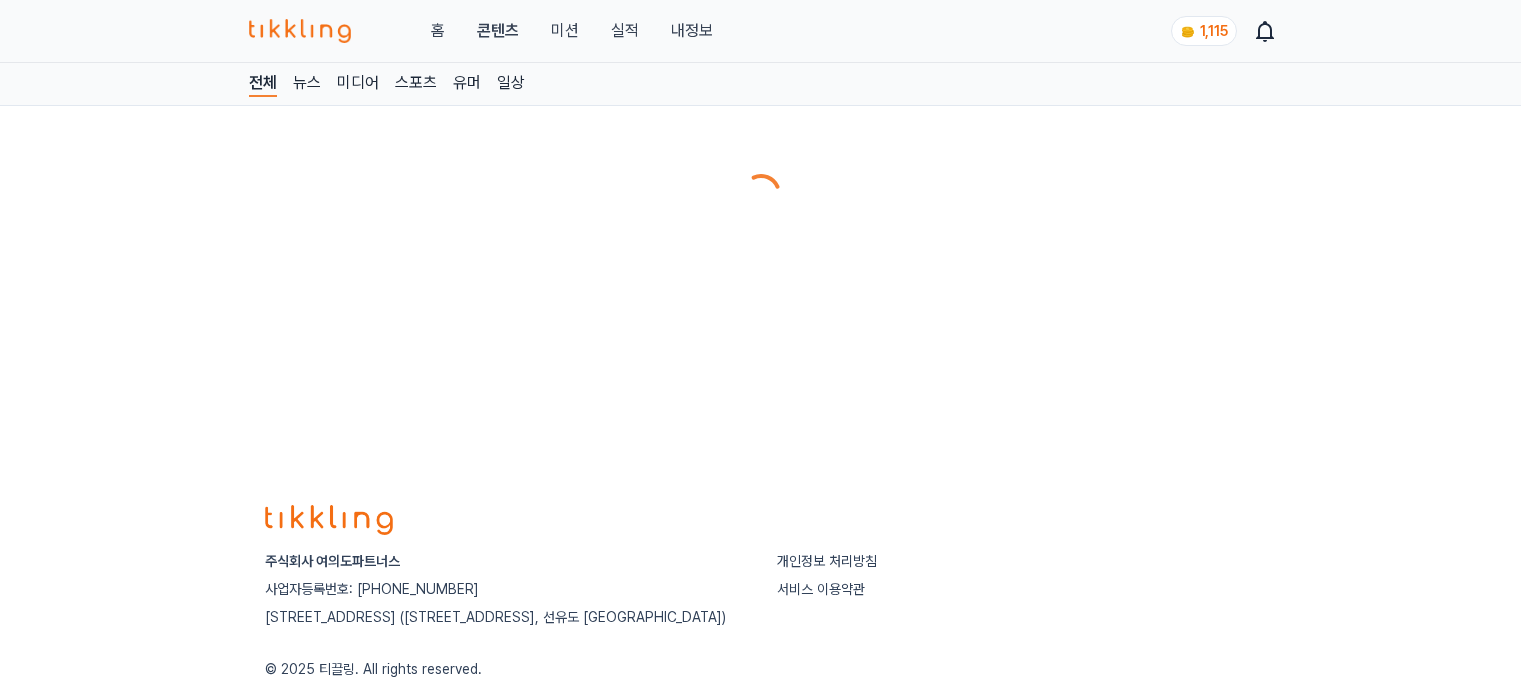 scroll, scrollTop: 0, scrollLeft: 0, axis: both 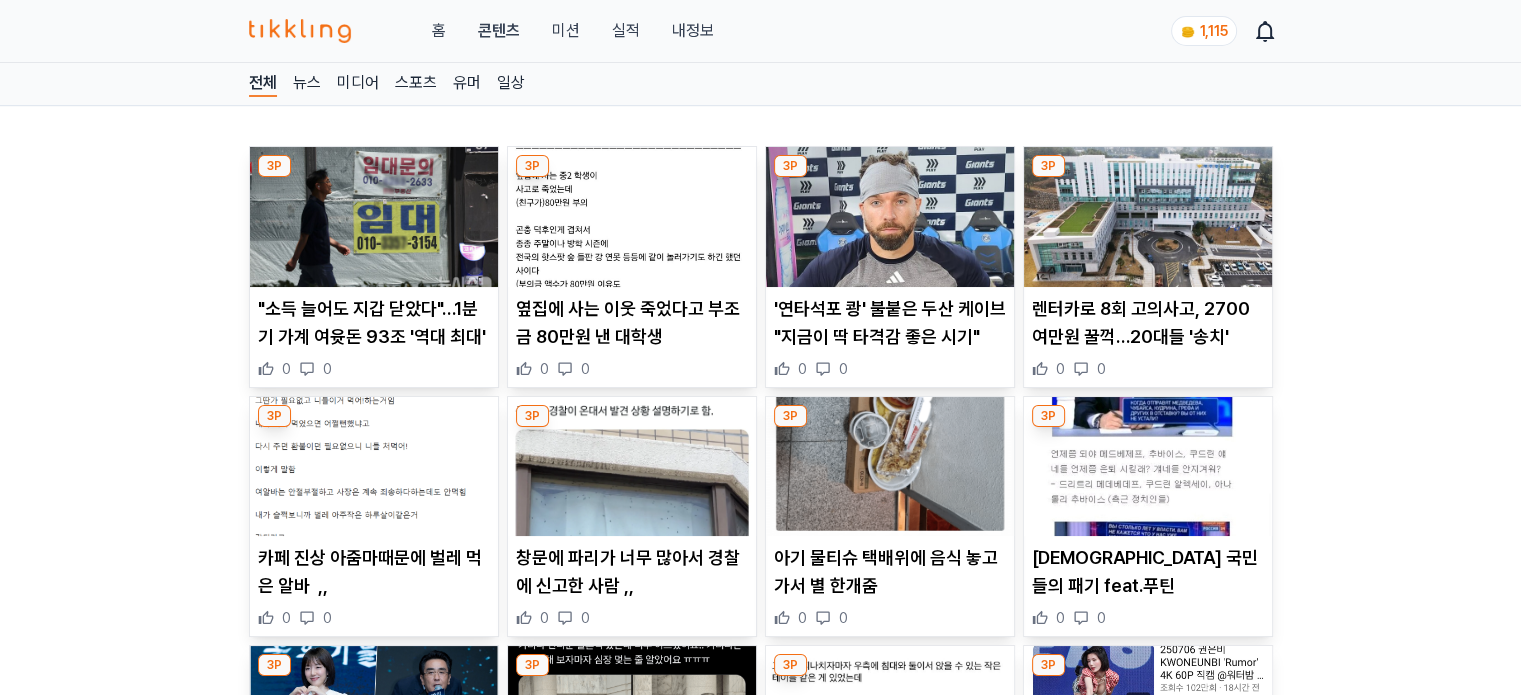 click at bounding box center [632, 217] 